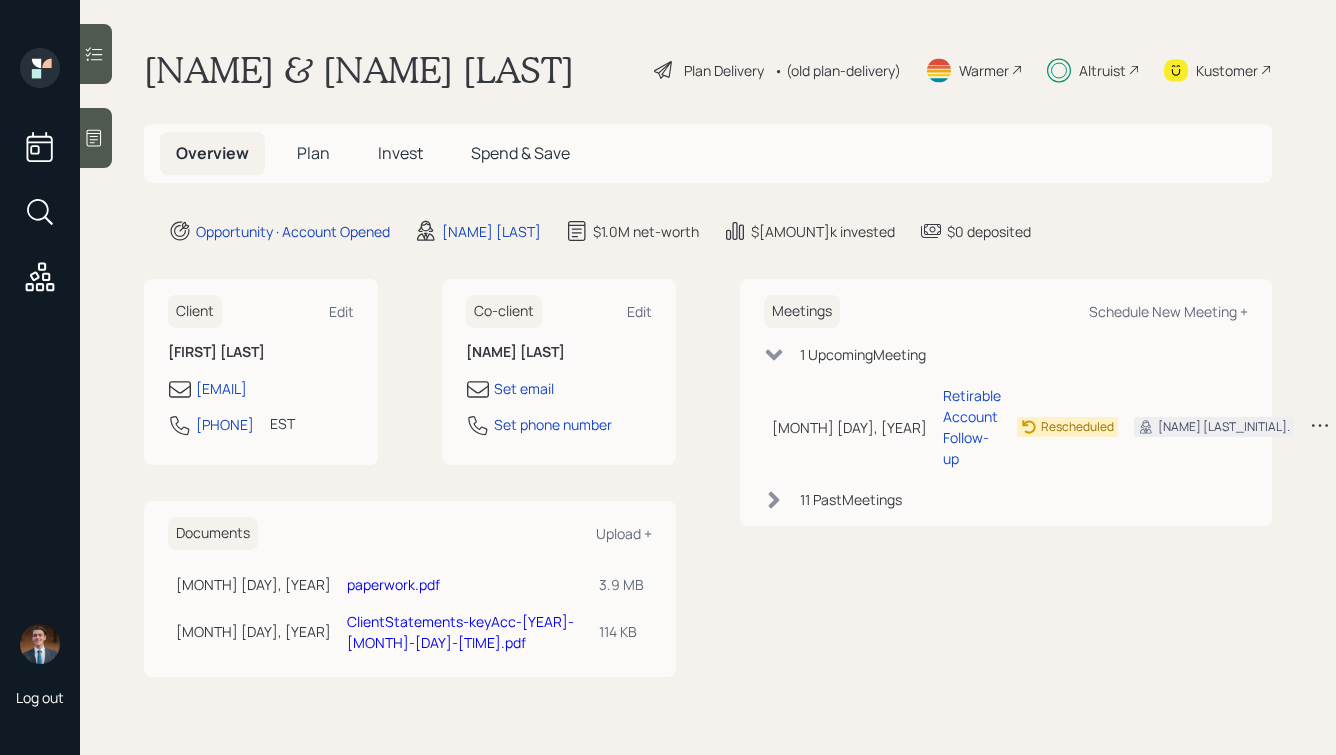 scroll, scrollTop: 0, scrollLeft: 0, axis: both 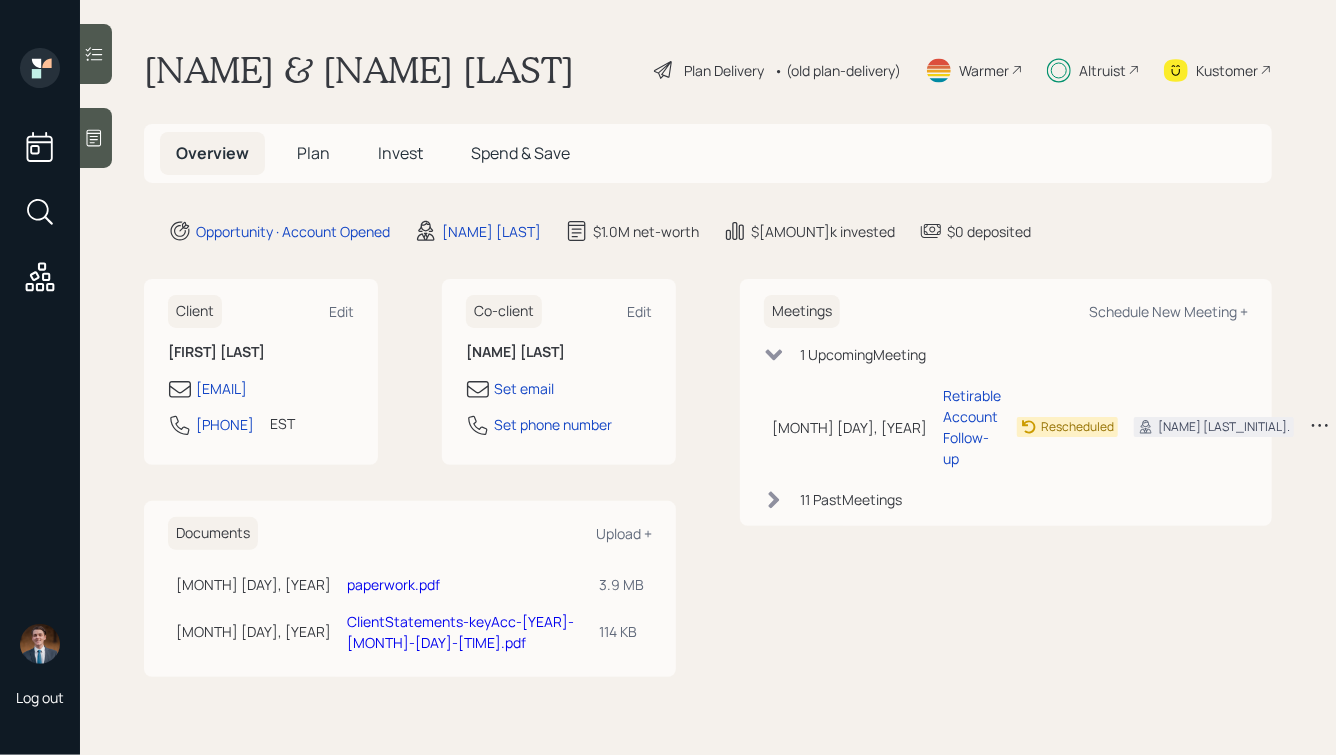 click on "Plan" at bounding box center [313, 153] 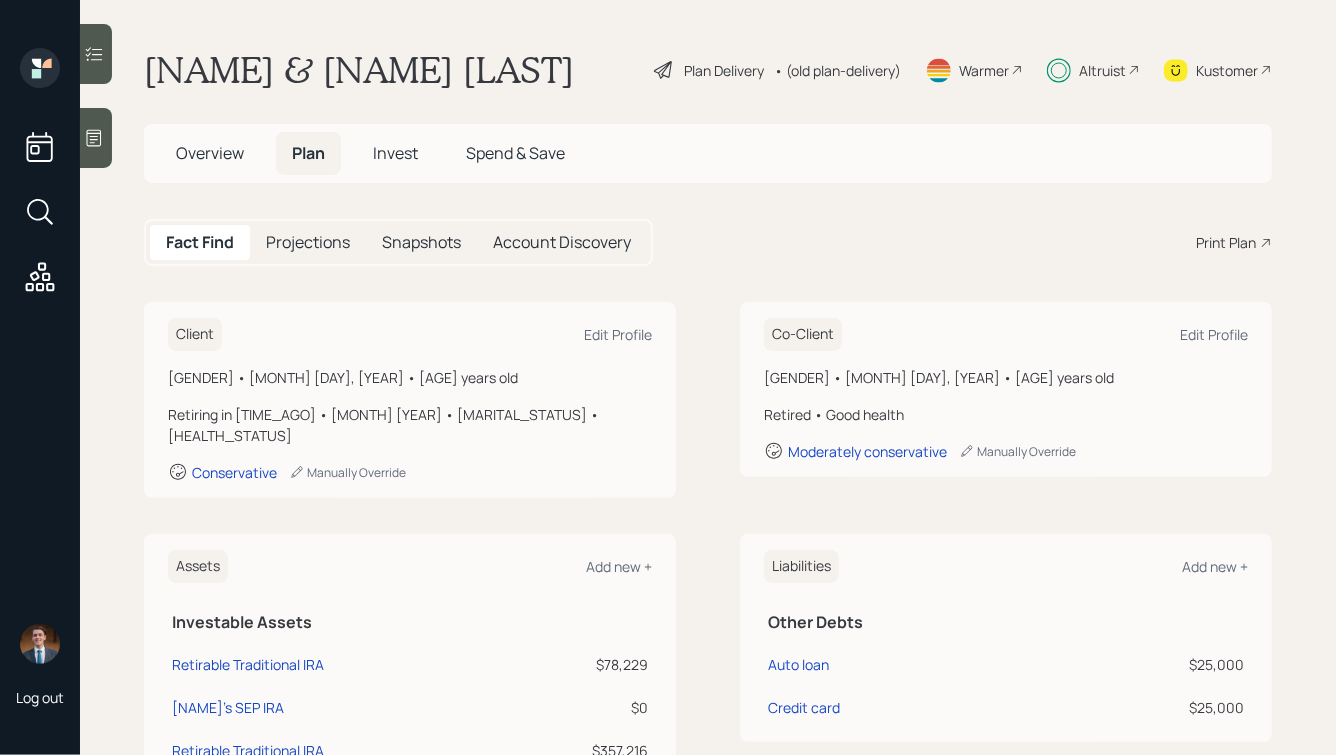 click on "Invest" at bounding box center (395, 153) 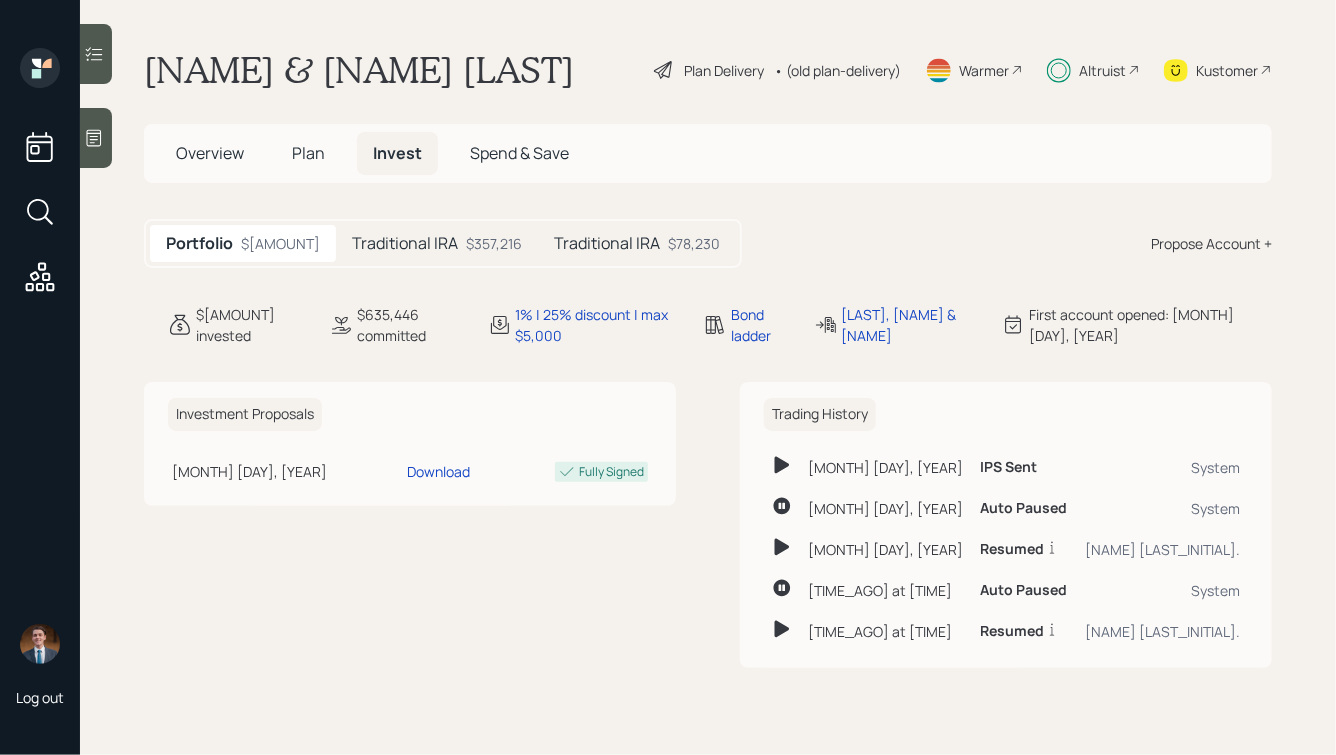 click on "Traditional IRA" at bounding box center [405, 243] 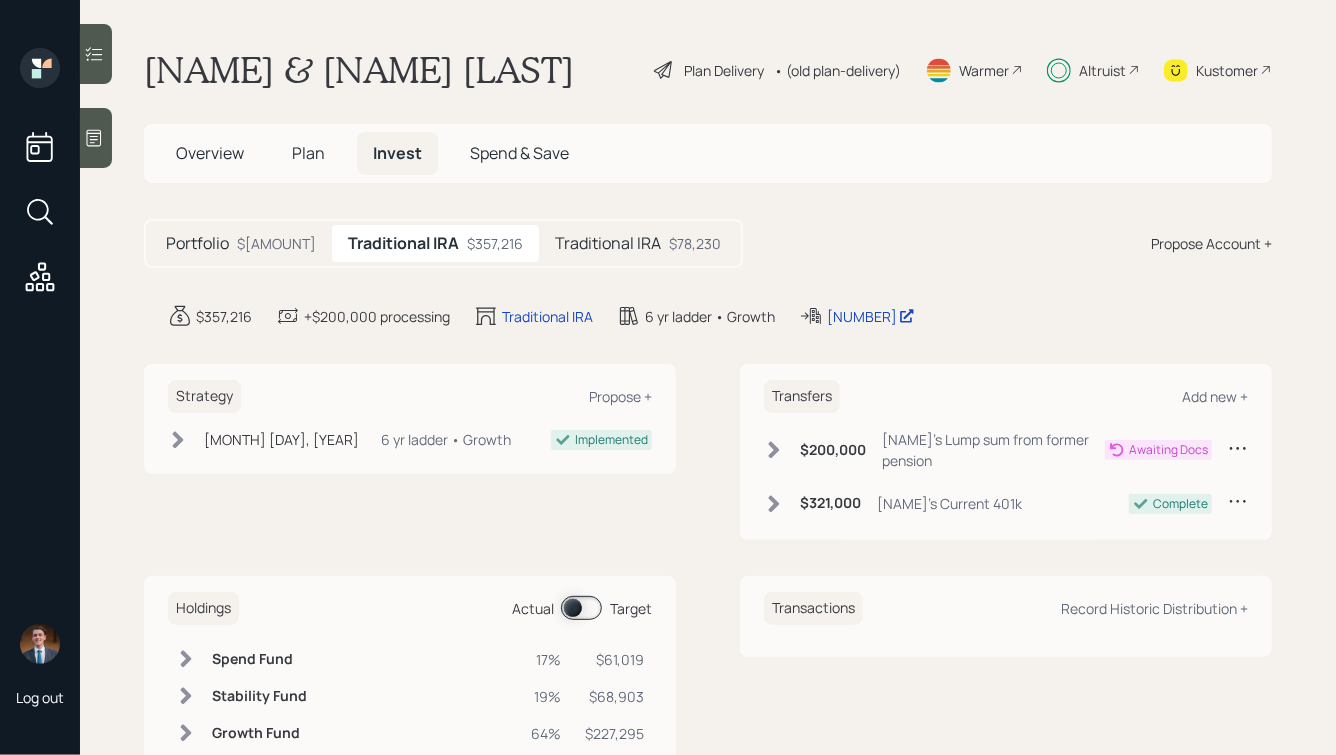 click on "Portfolio $[AMOUNT] Traditional IRA $[AMOUNT] Traditional IRA $[AMOUNT]" at bounding box center [443, 243] 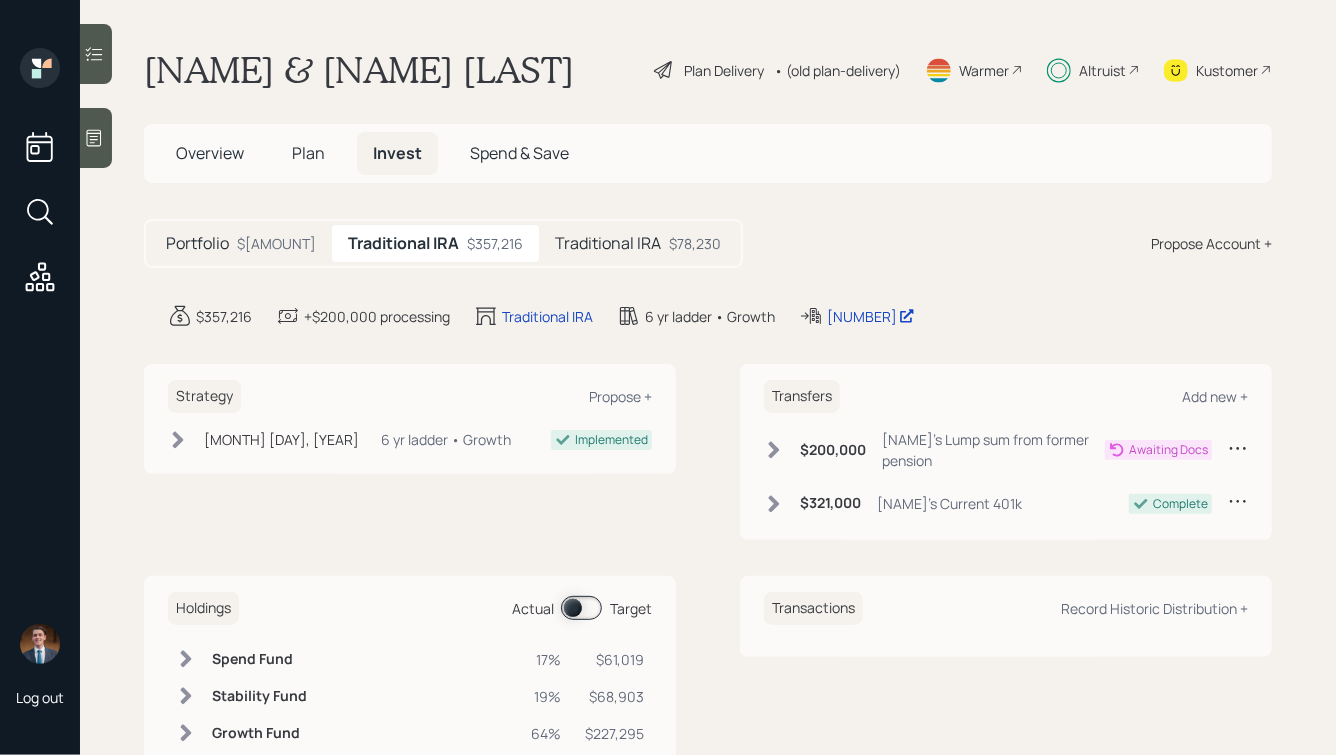 click 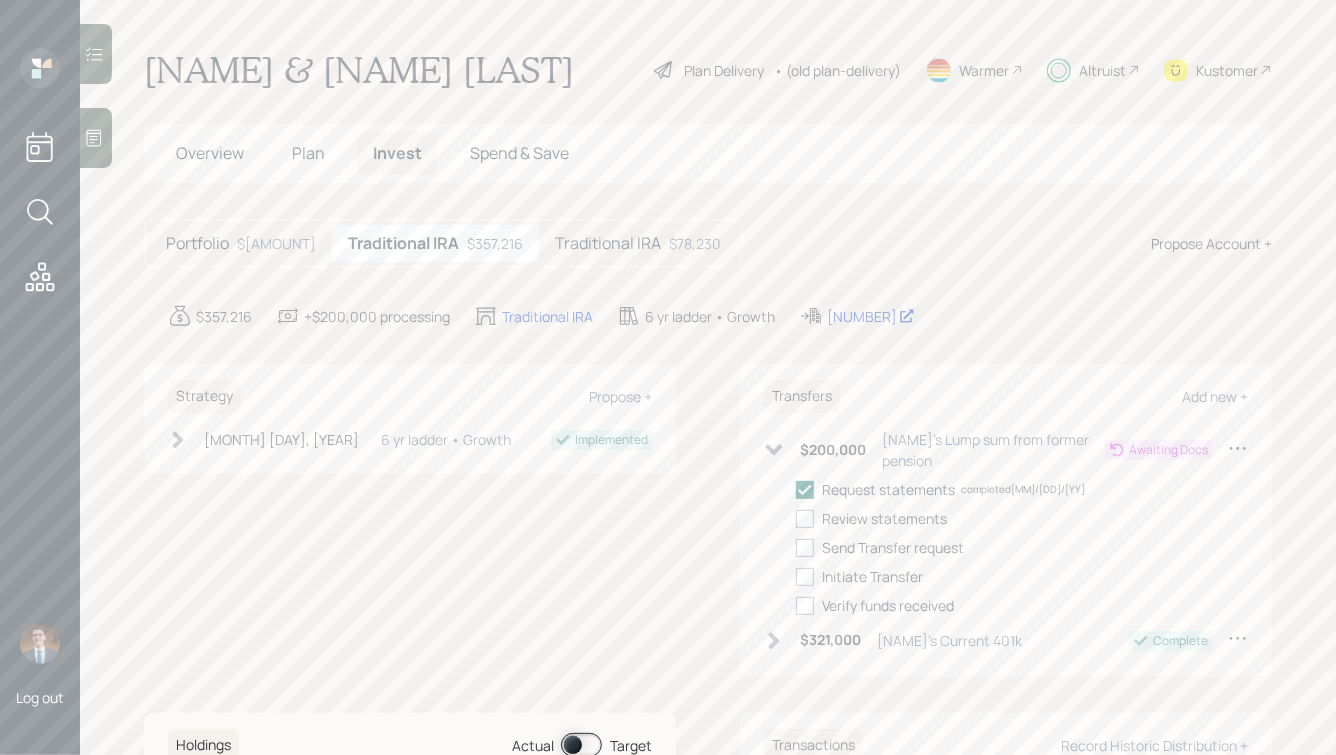 click on "Traditional IRA" at bounding box center (608, 243) 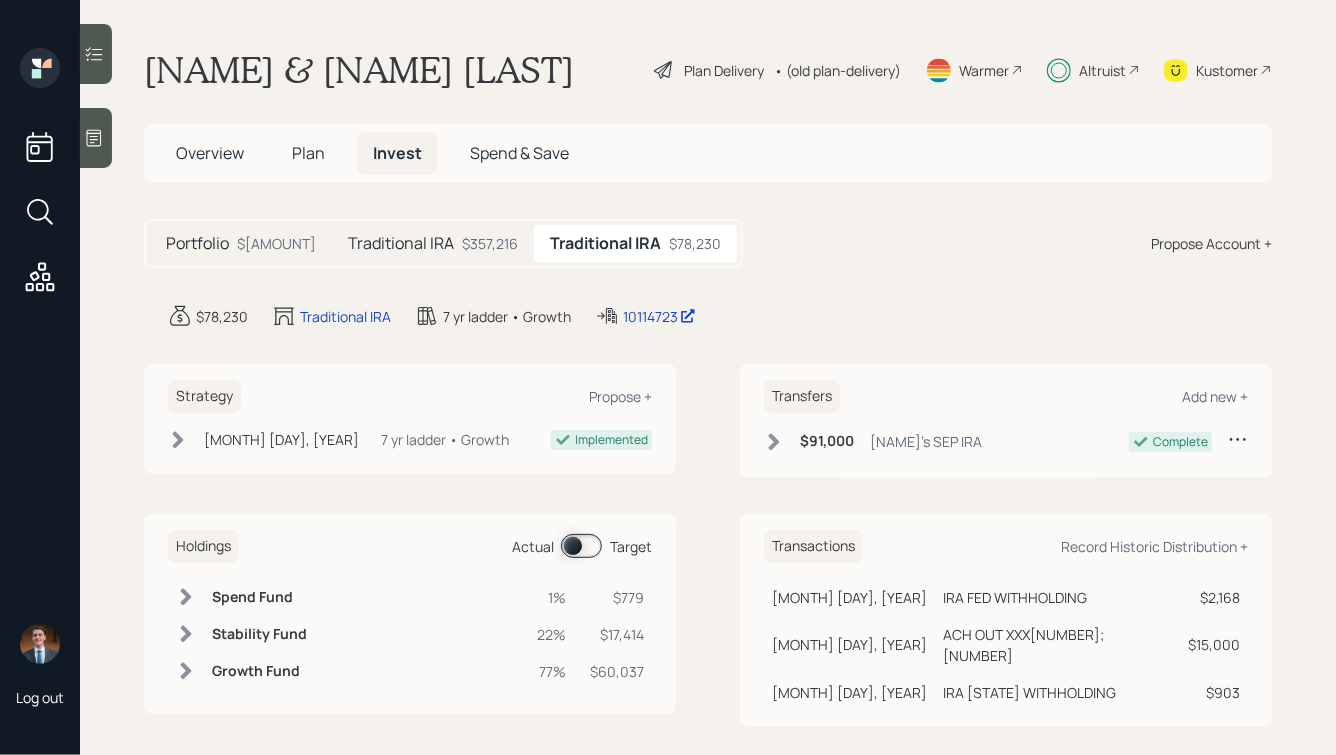 click on "Traditional IRA" at bounding box center [401, 243] 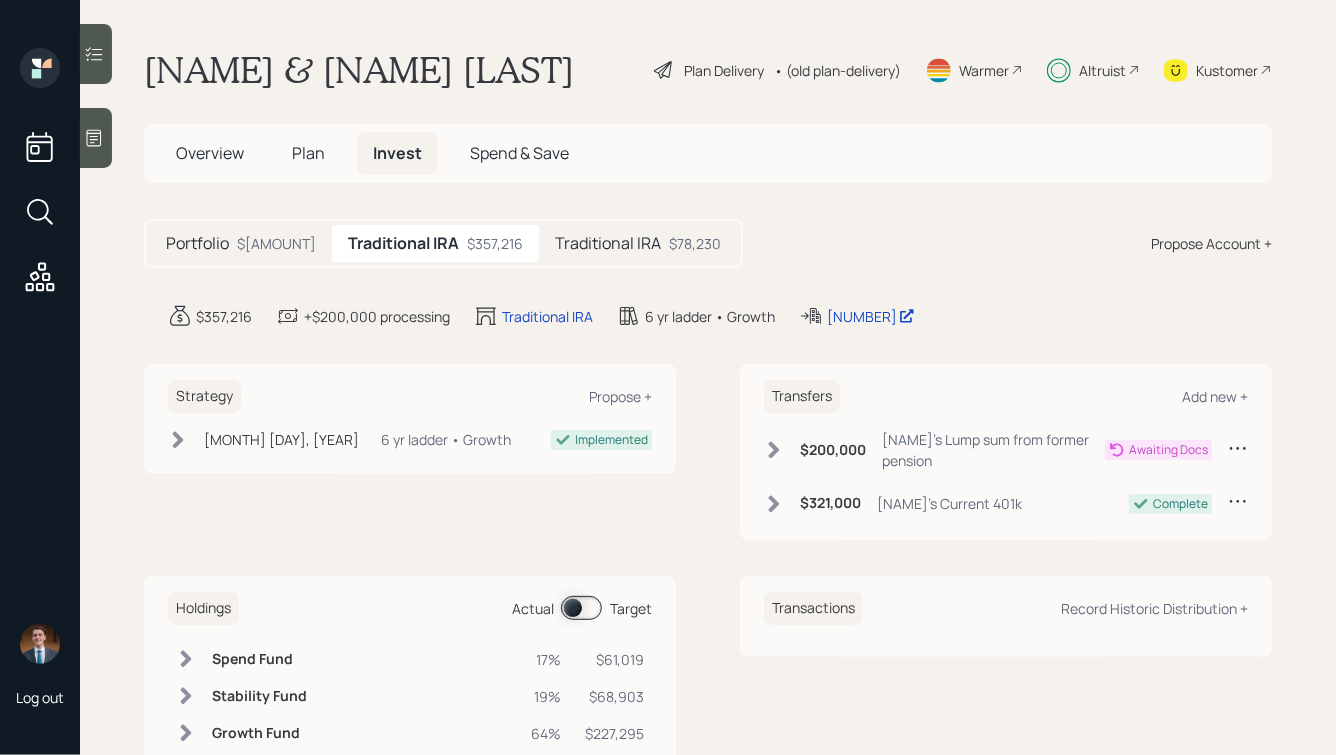 click 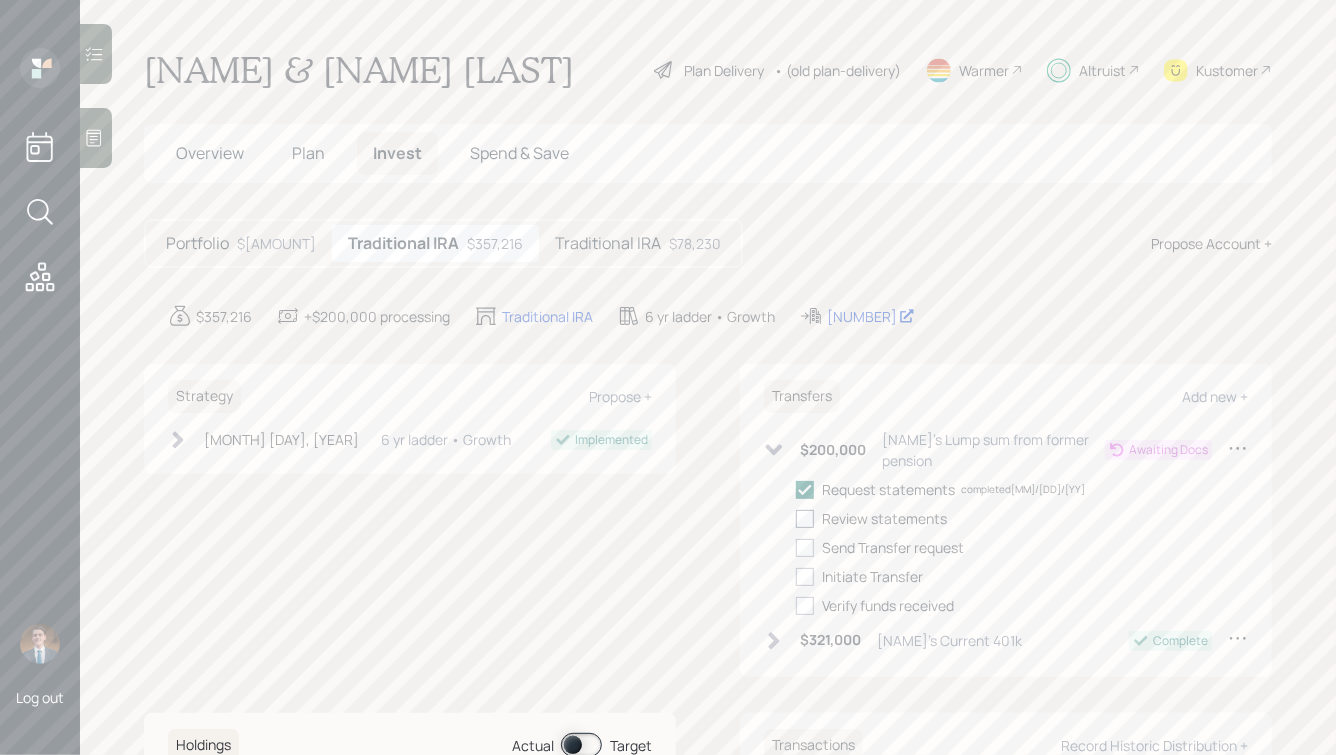 click at bounding box center [805, 519] 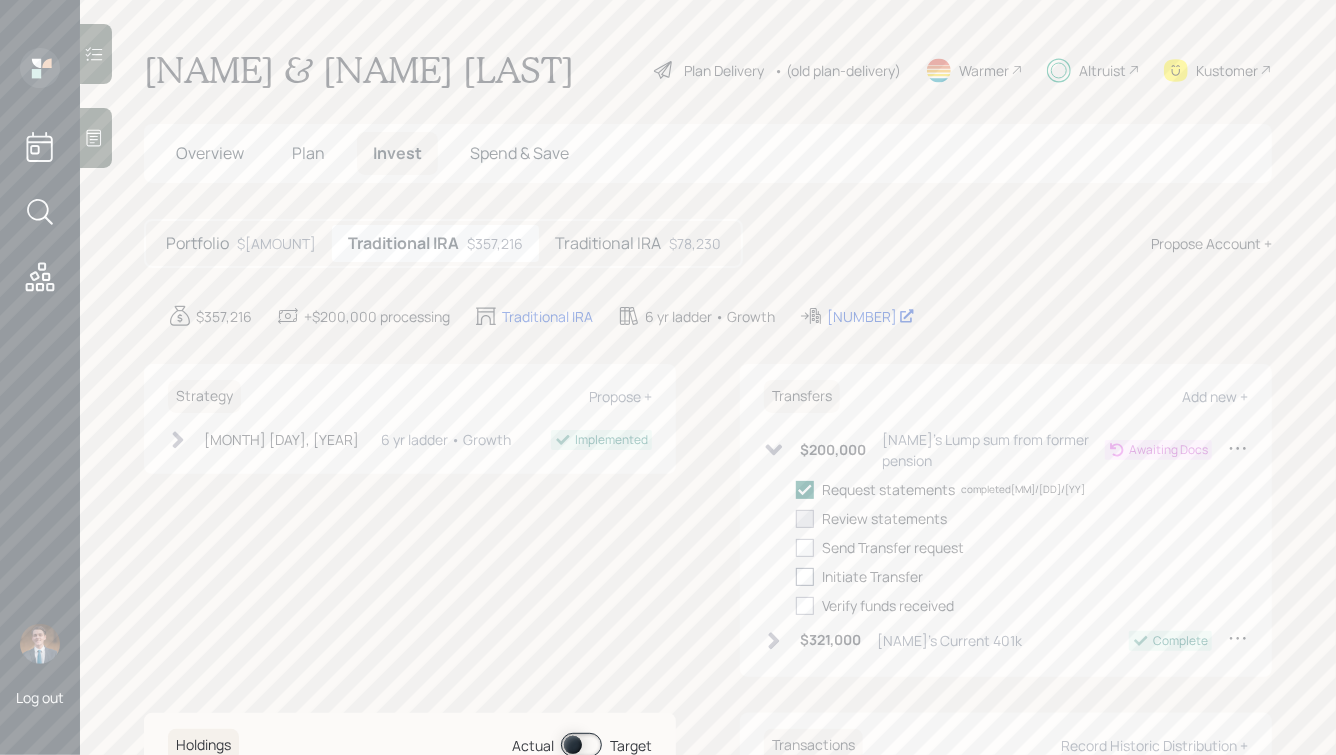 checkbox on "true" 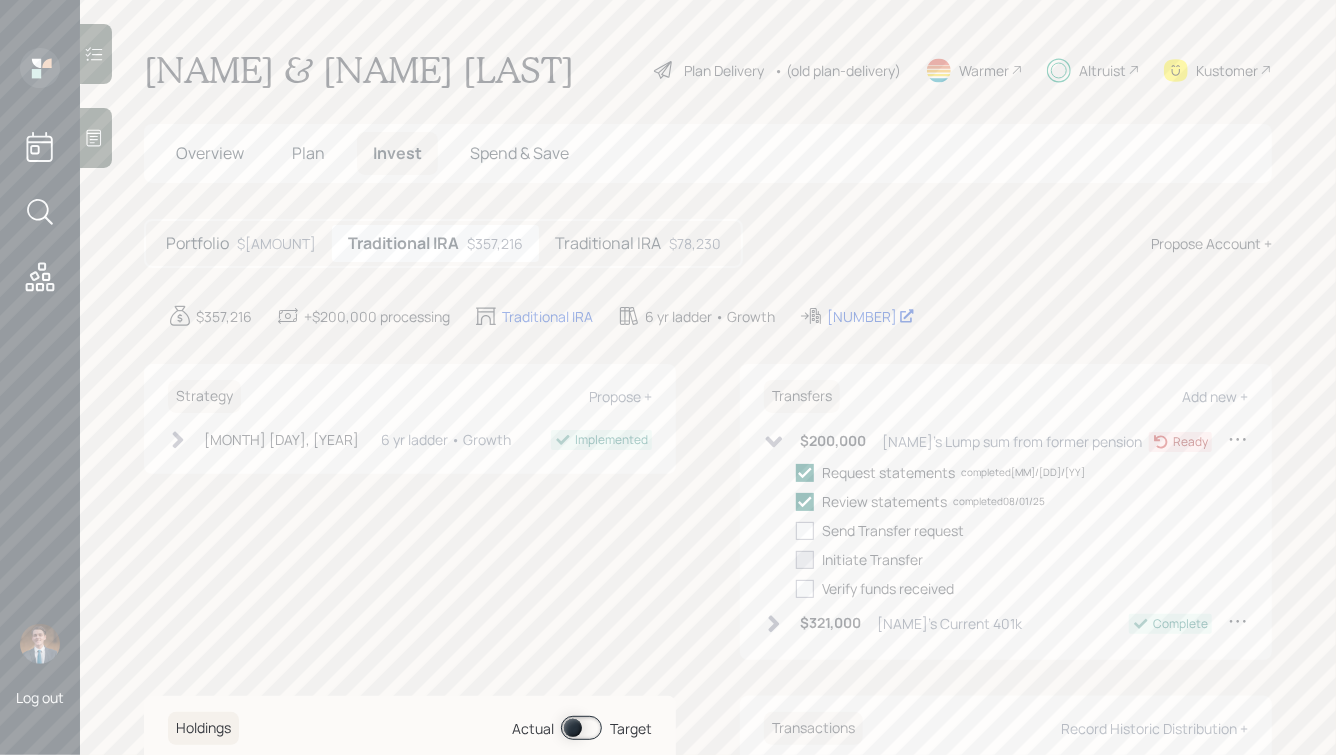 checkbox on "true" 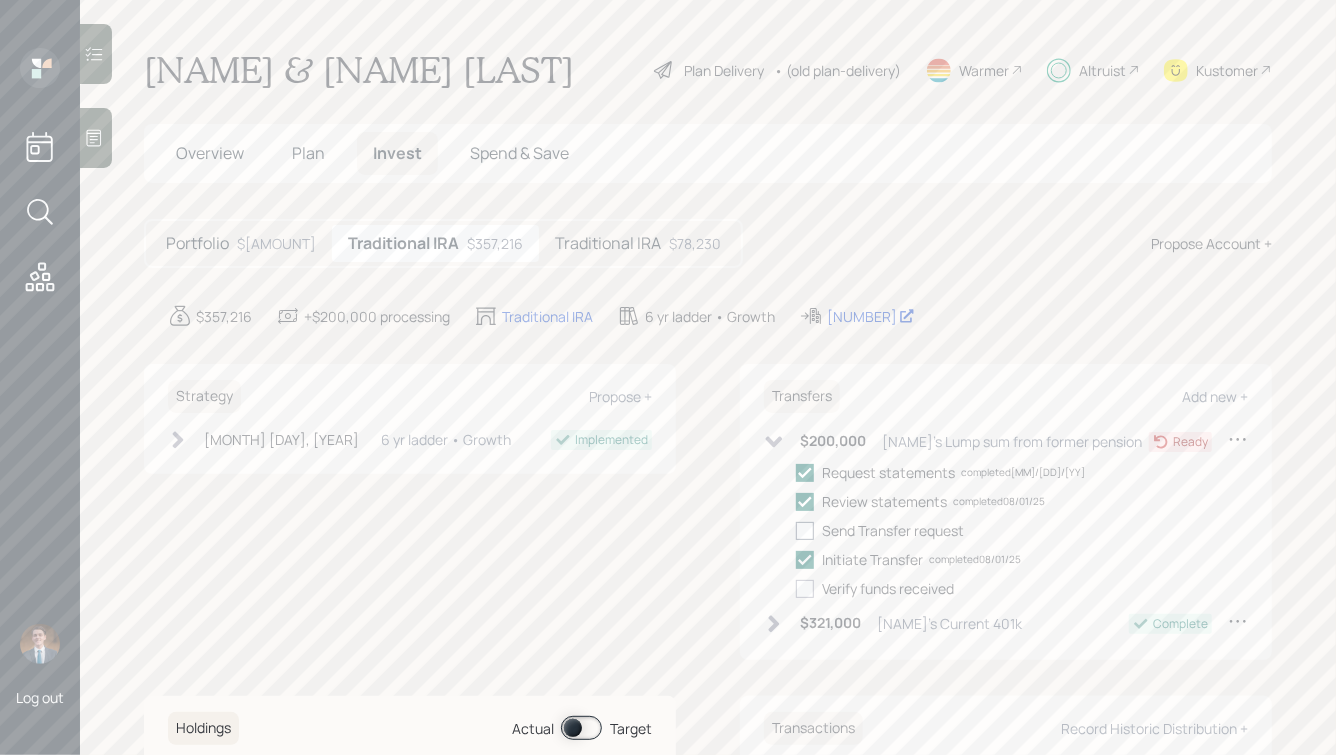 click at bounding box center [805, 531] 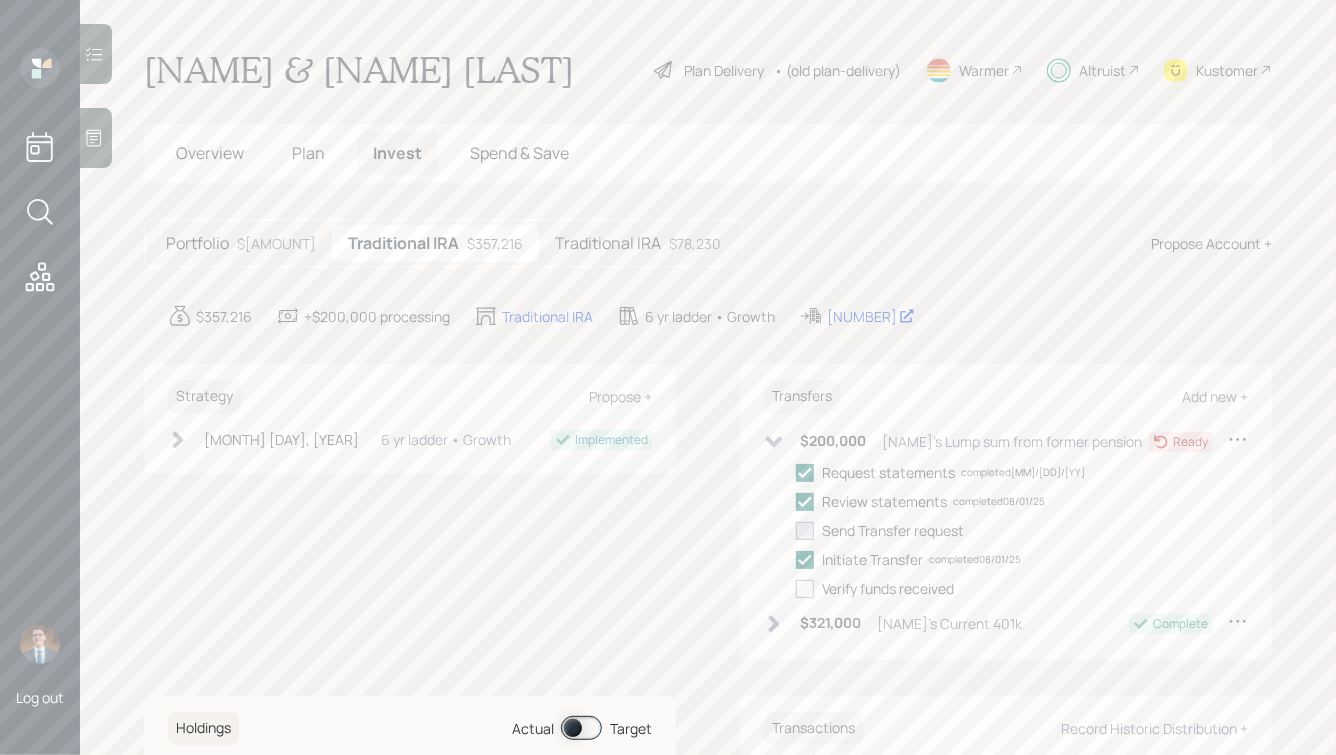 checkbox on "true" 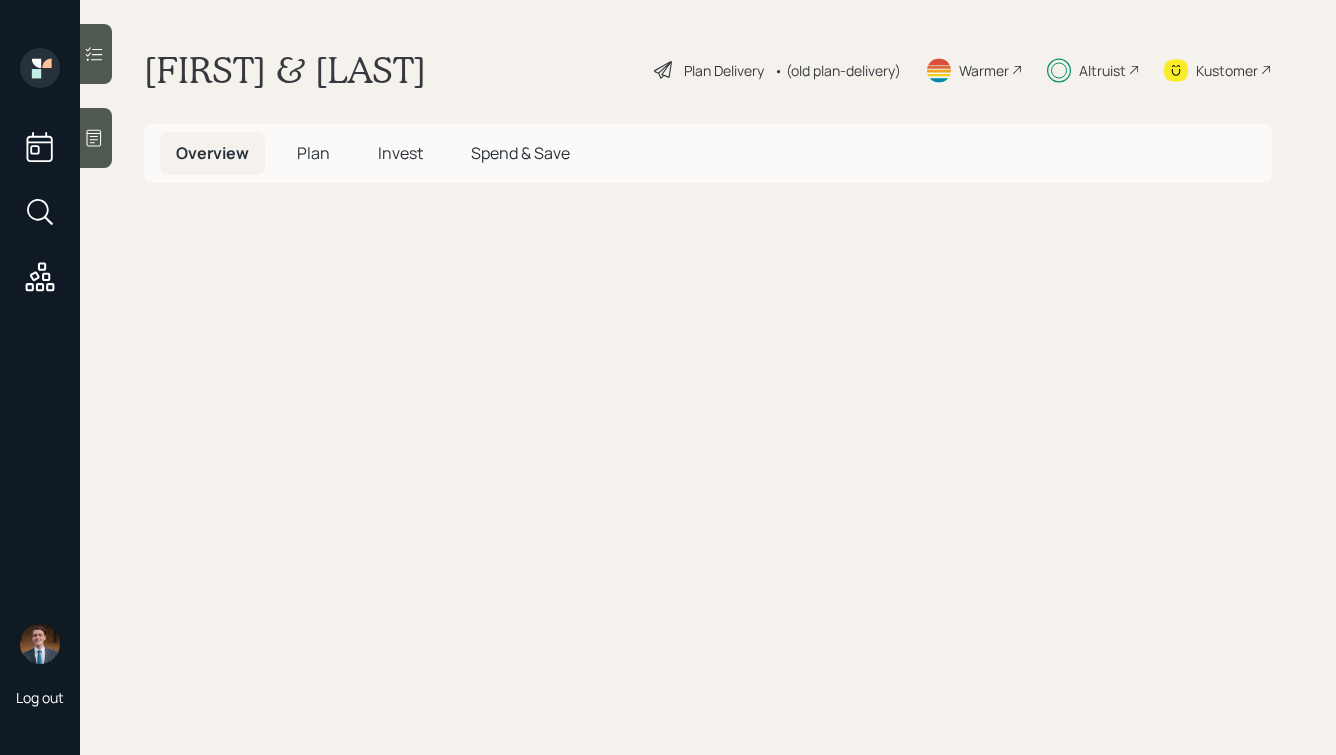 scroll, scrollTop: 0, scrollLeft: 0, axis: both 